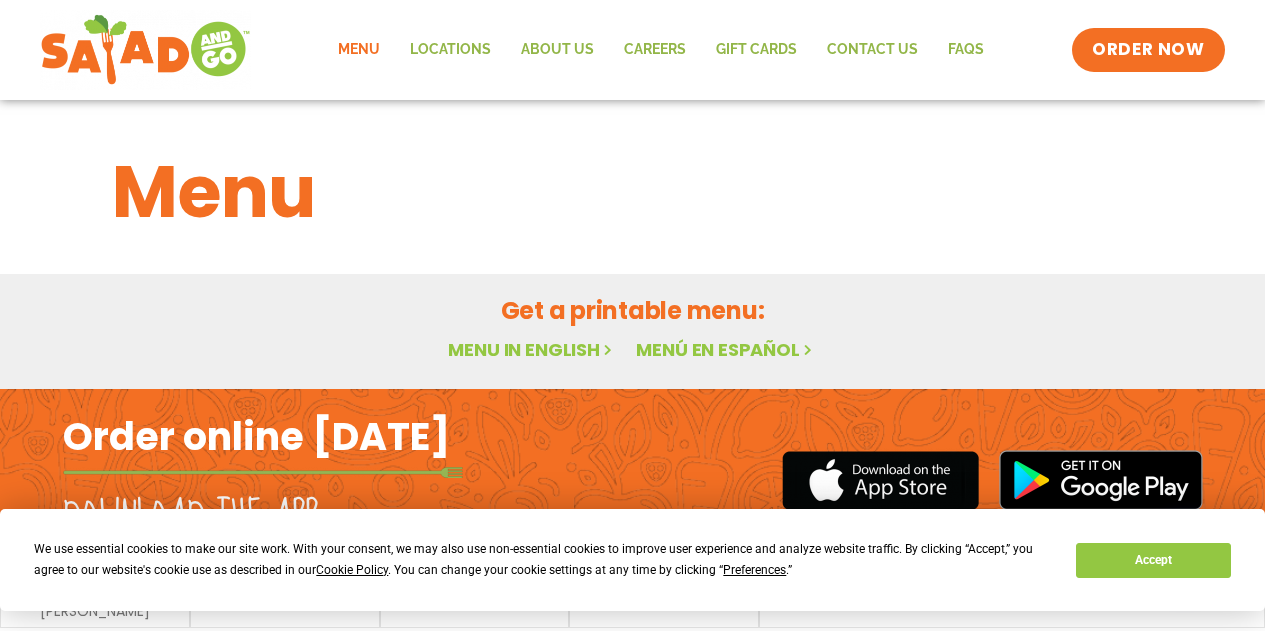 scroll, scrollTop: 0, scrollLeft: 0, axis: both 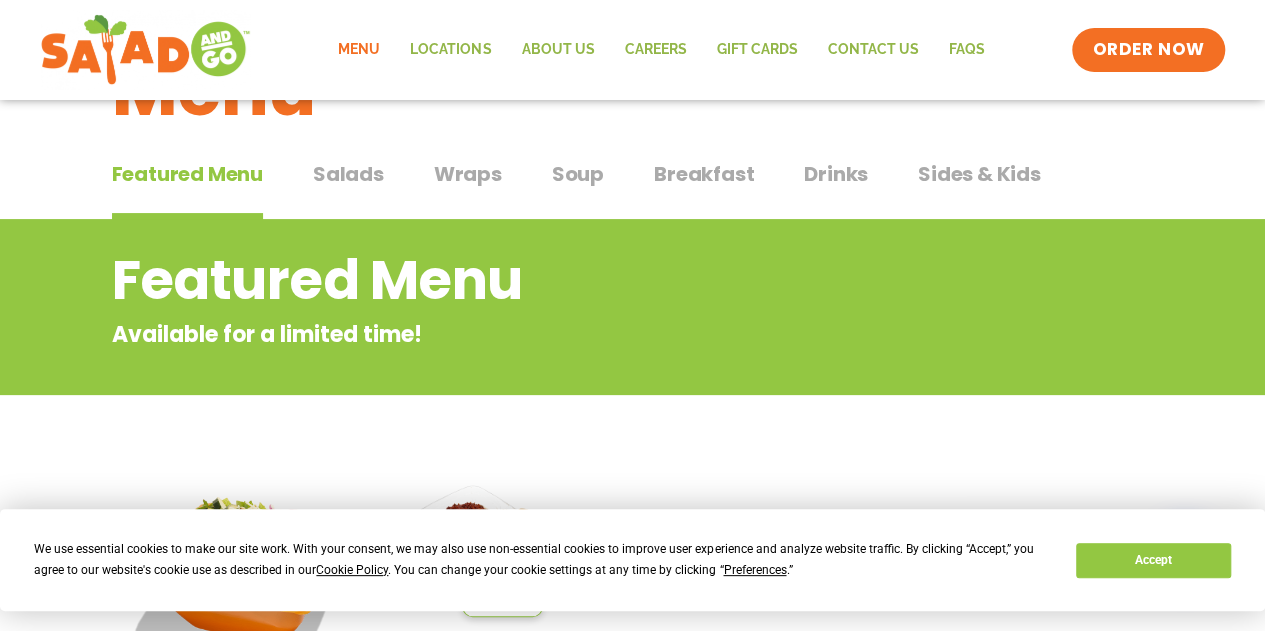 click on "Sides & Kids" at bounding box center (979, 174) 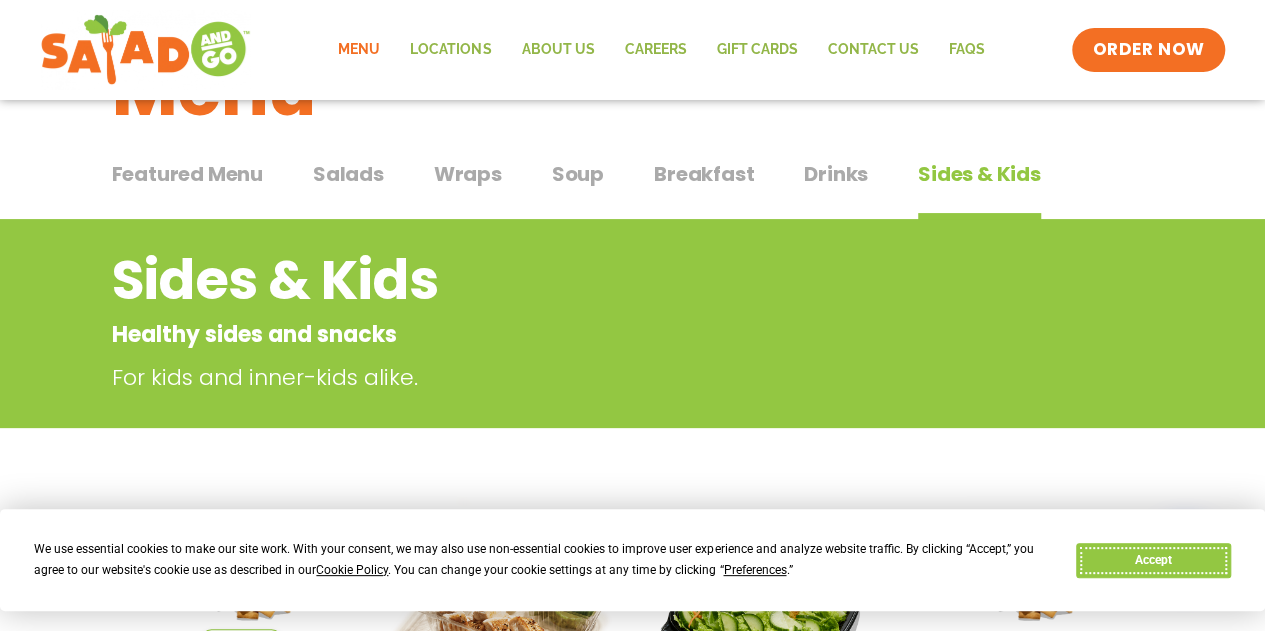 click on "Accept" at bounding box center (1153, 560) 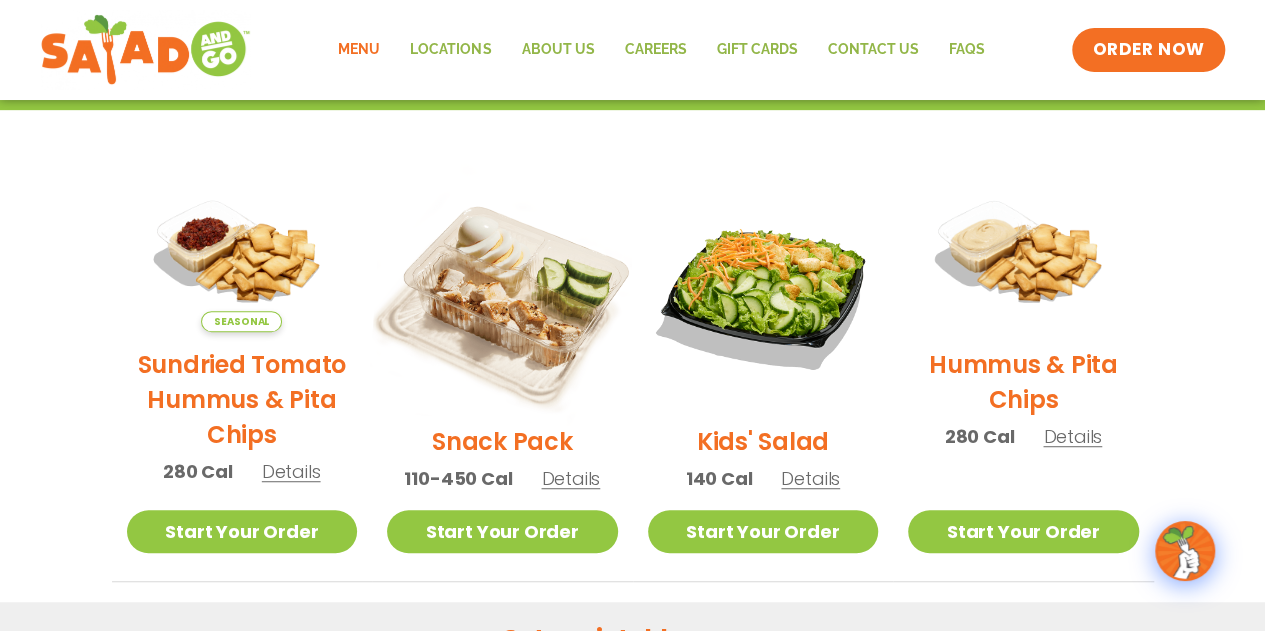 scroll, scrollTop: 418, scrollLeft: 0, axis: vertical 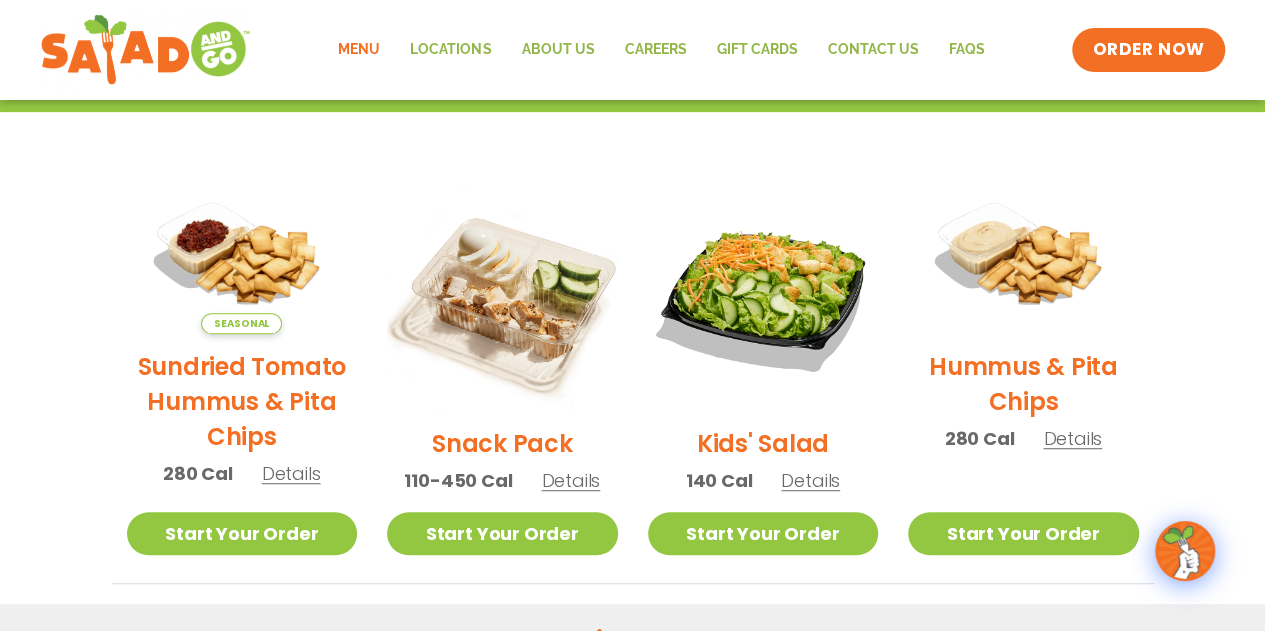 click on "Menu" 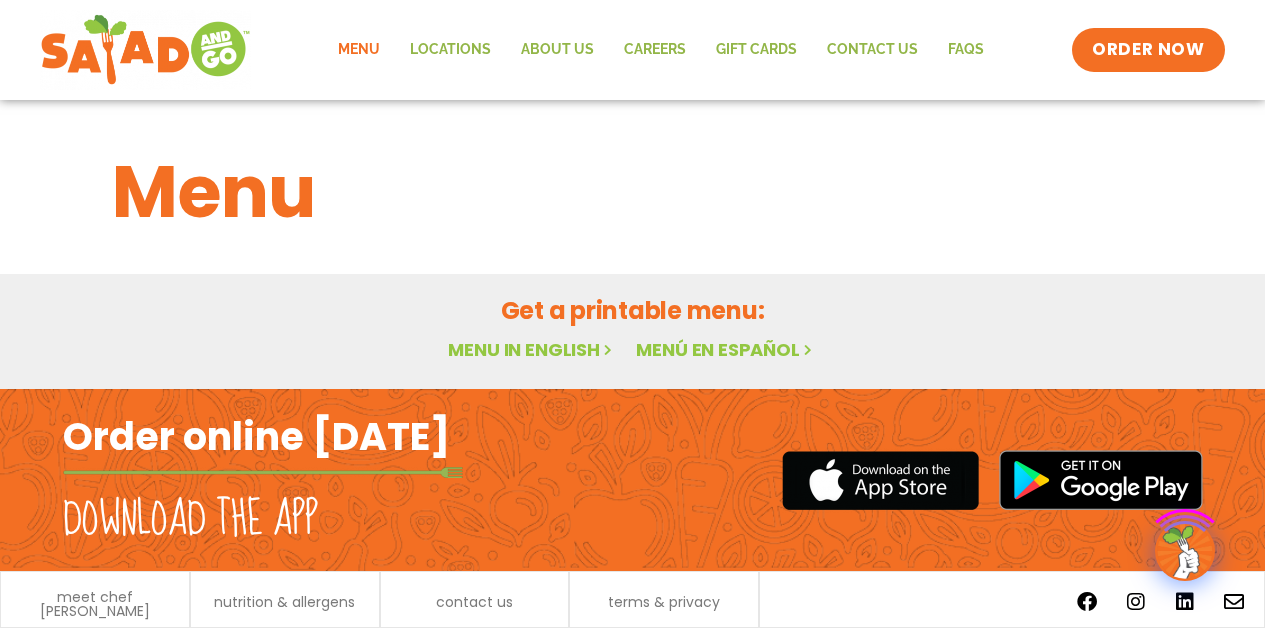 scroll, scrollTop: 0, scrollLeft: 0, axis: both 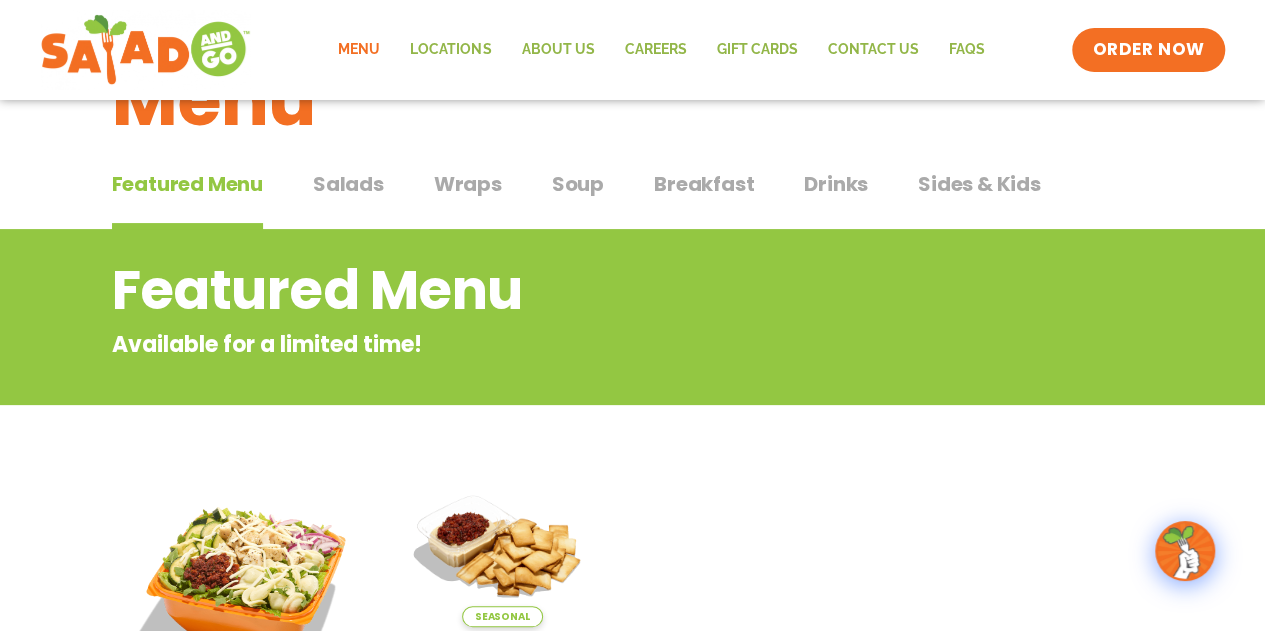 click on "Wraps" at bounding box center (468, 184) 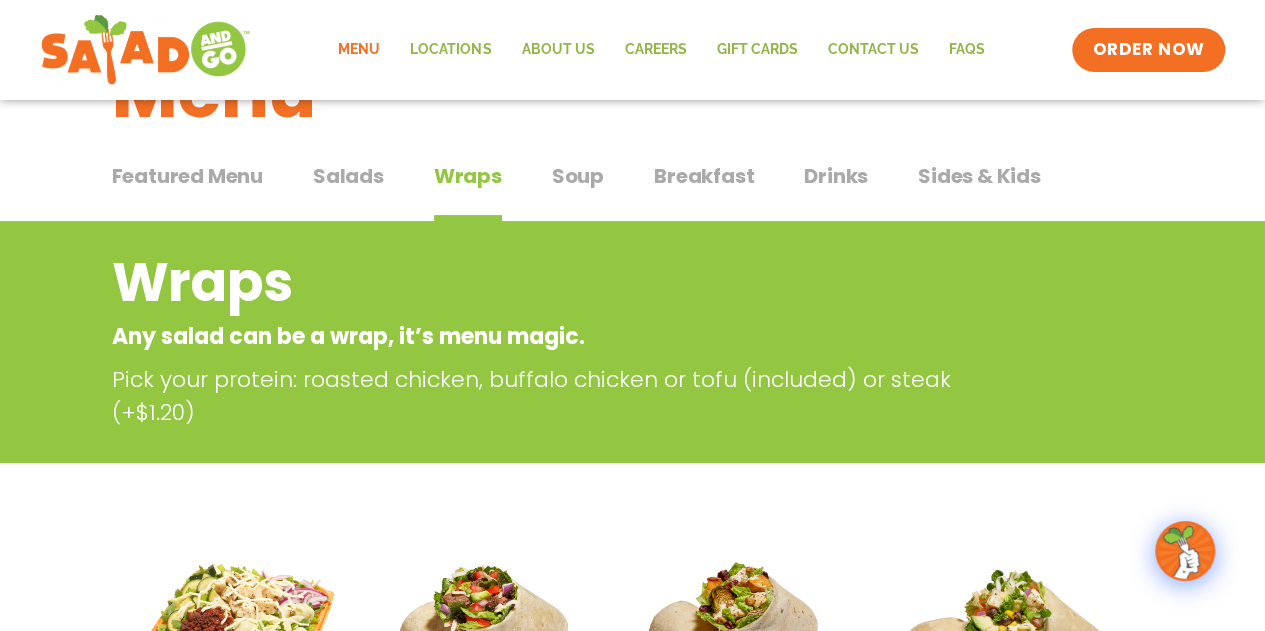 scroll, scrollTop: 0, scrollLeft: 0, axis: both 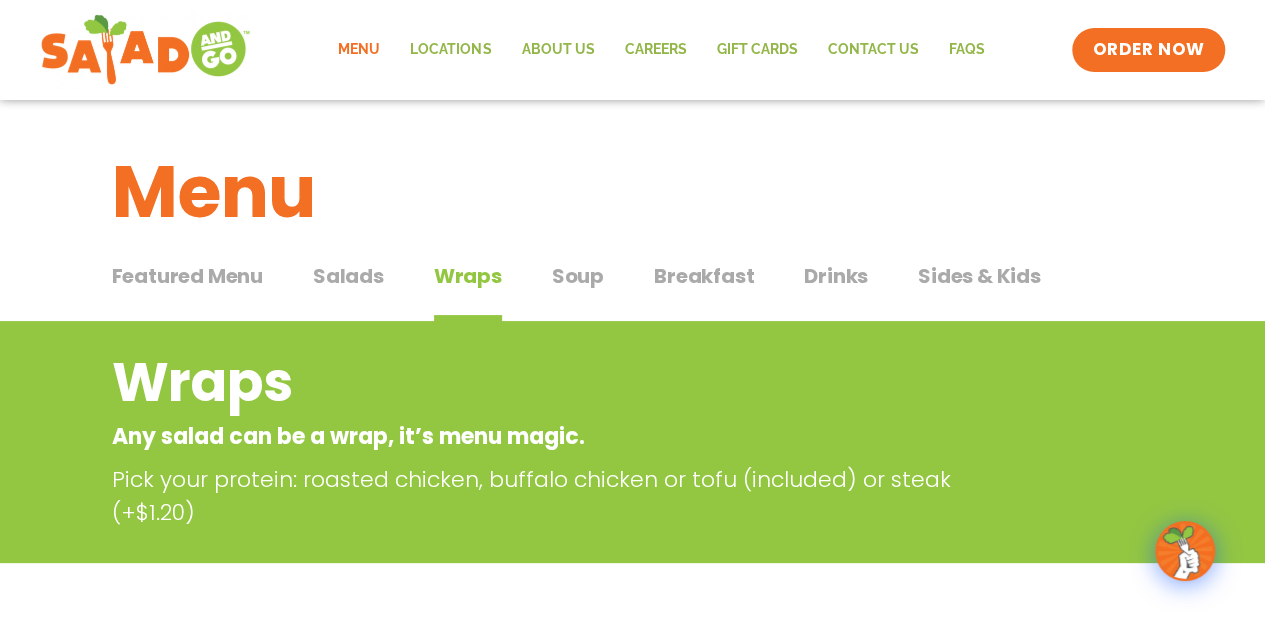 click on "Soup" at bounding box center [578, 276] 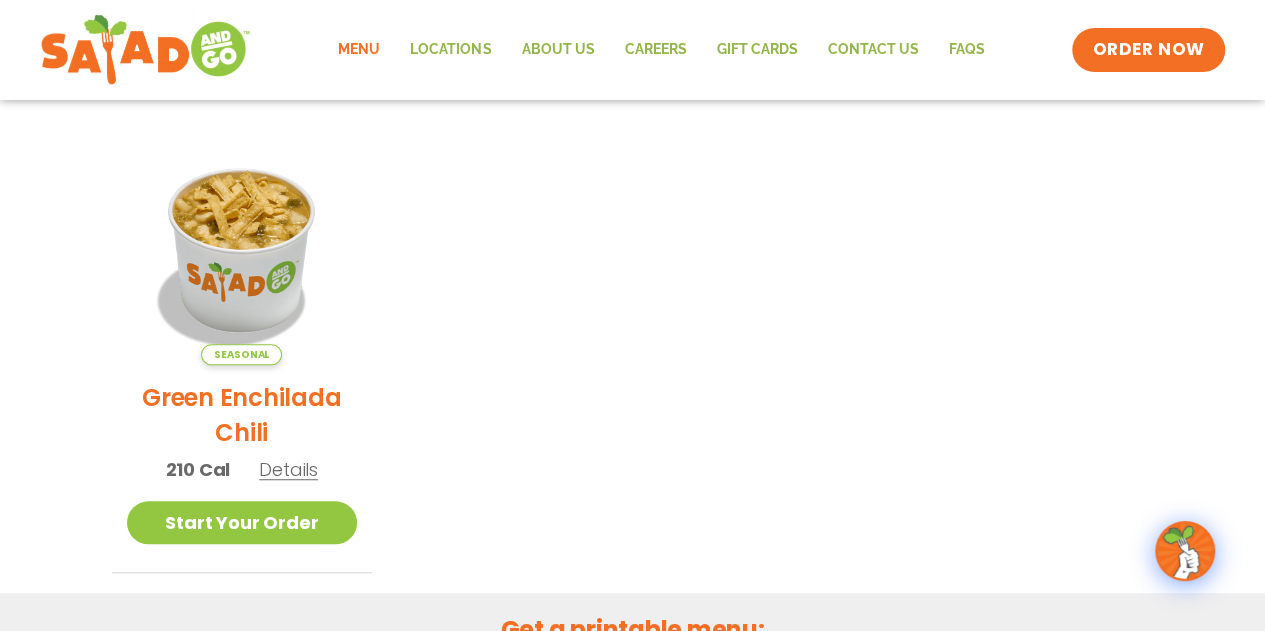 scroll, scrollTop: 100, scrollLeft: 0, axis: vertical 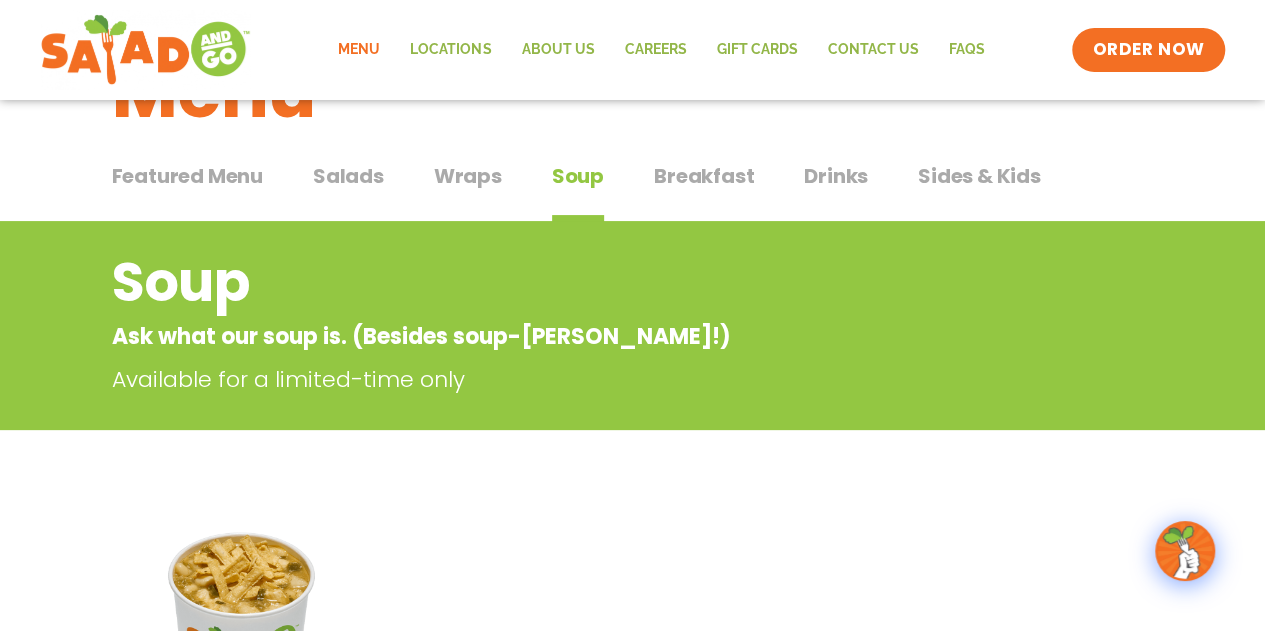 click on "Breakfast" at bounding box center (704, 176) 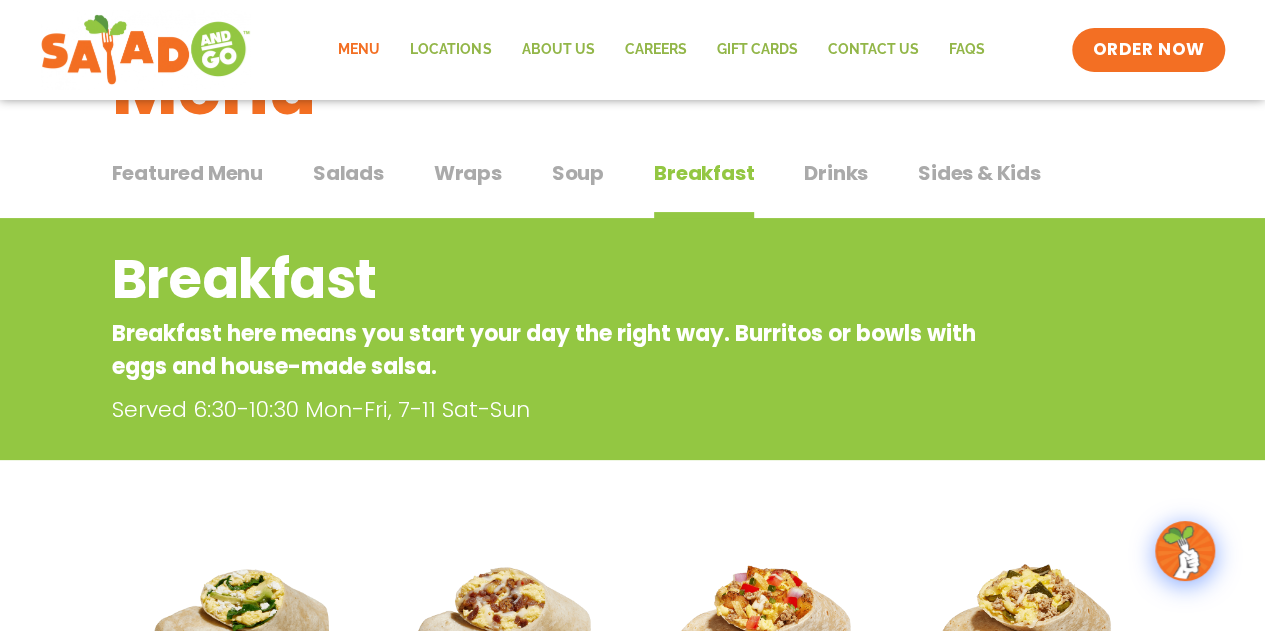 scroll, scrollTop: 0, scrollLeft: 0, axis: both 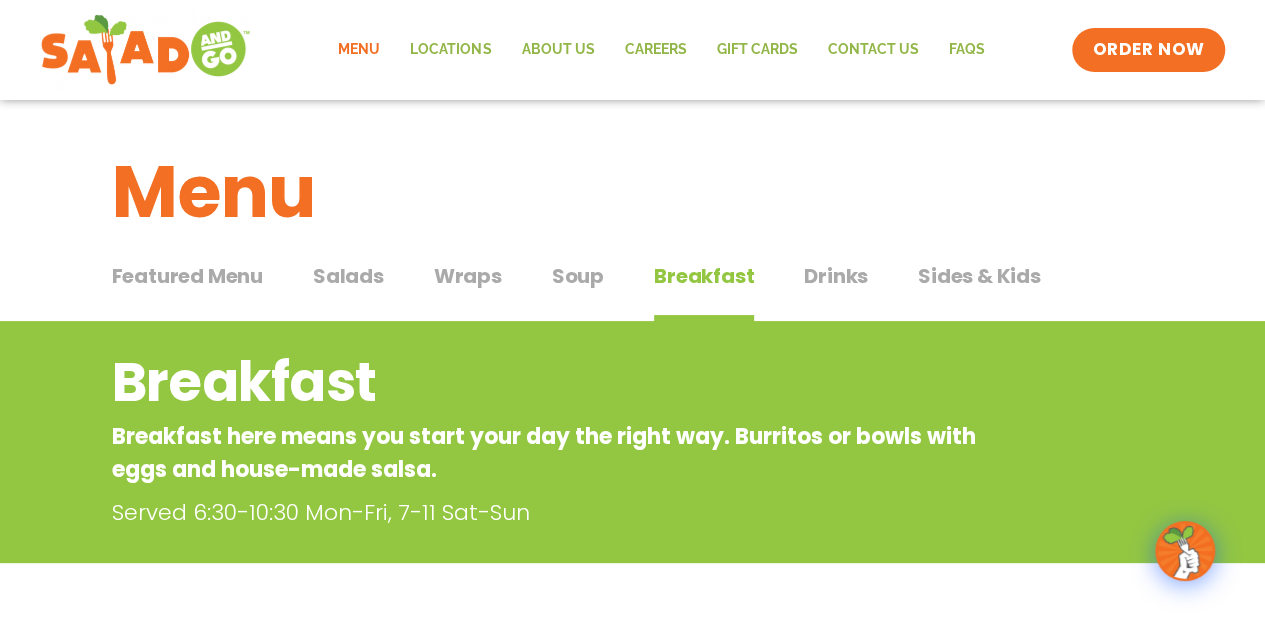 click on "Salads" at bounding box center (348, 276) 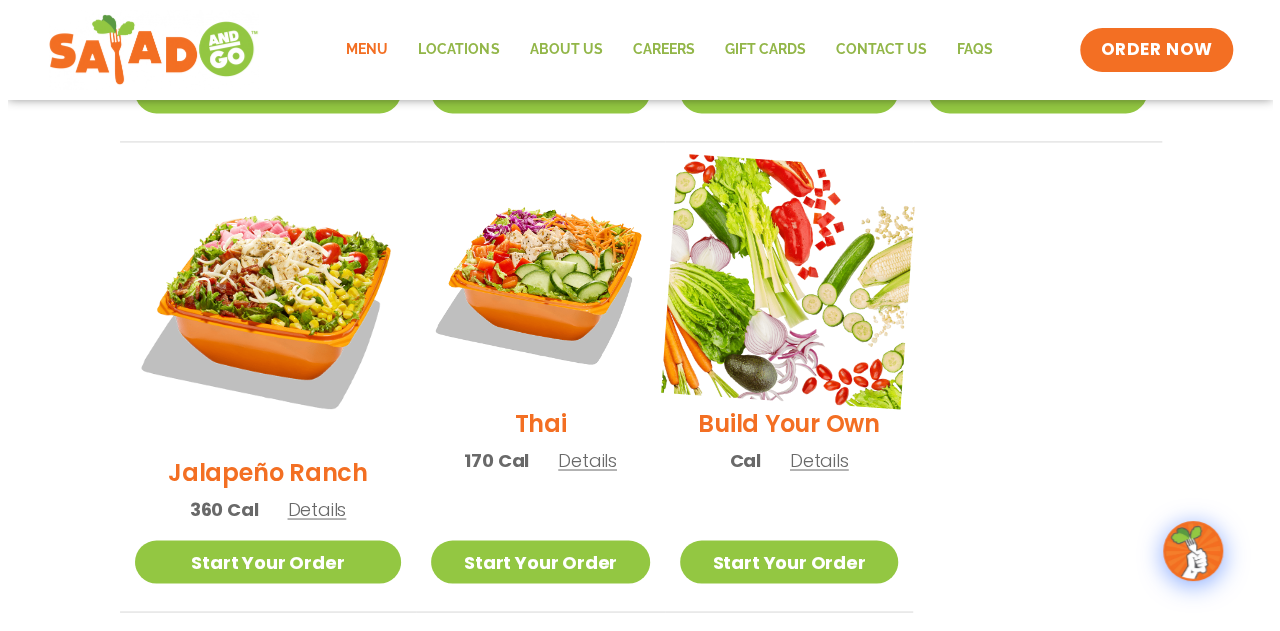 scroll, scrollTop: 1446, scrollLeft: 0, axis: vertical 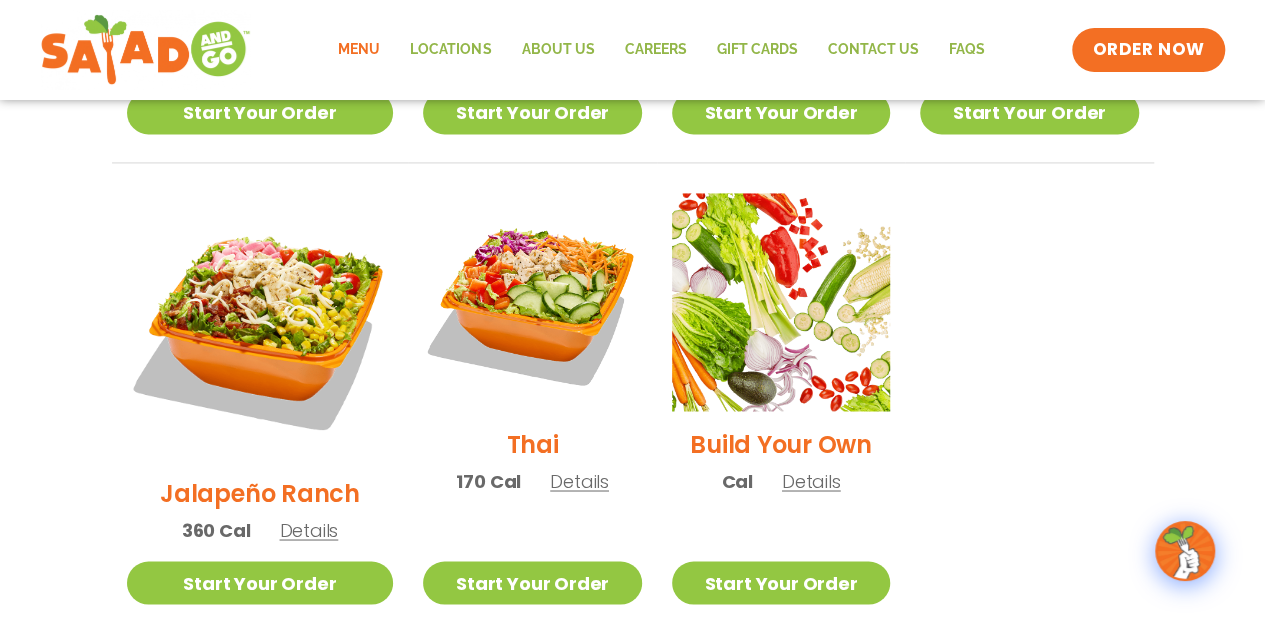 click on "Details" at bounding box center [579, 480] 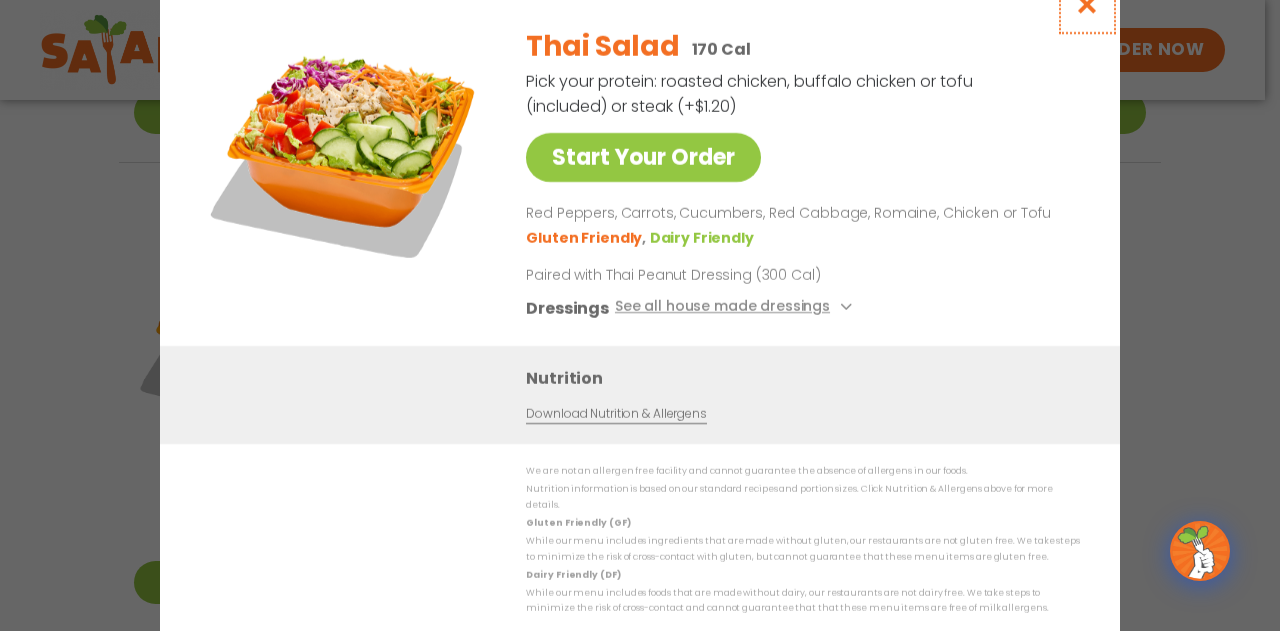click at bounding box center (1087, 4) 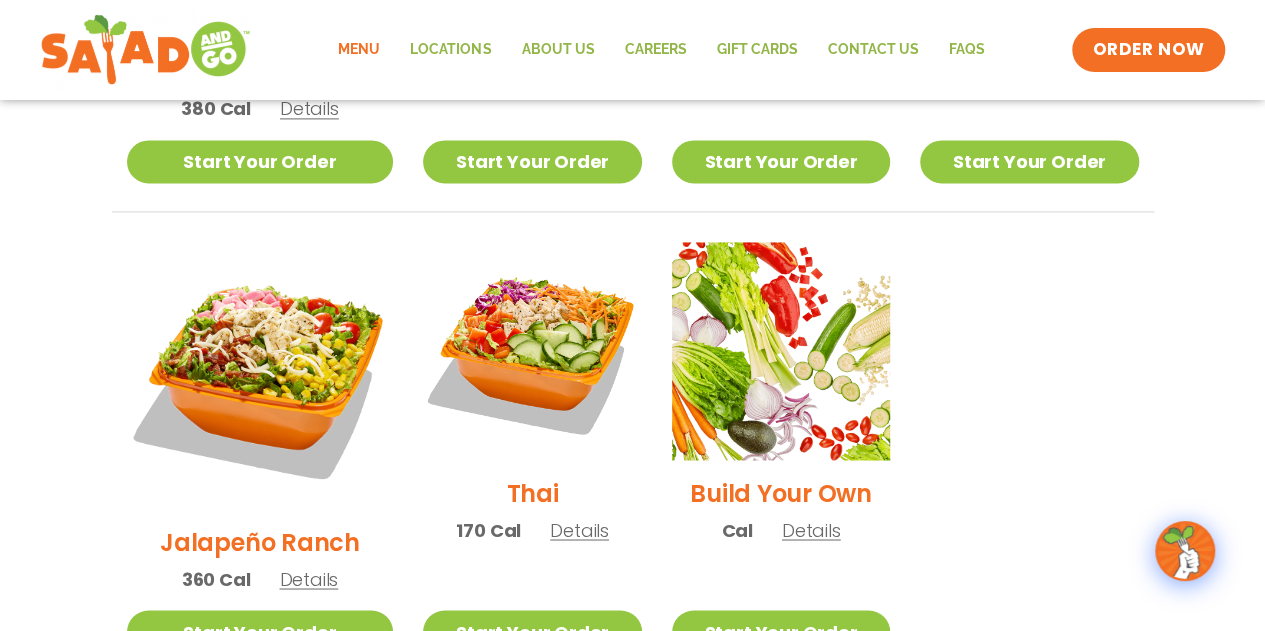 scroll, scrollTop: 1336, scrollLeft: 0, axis: vertical 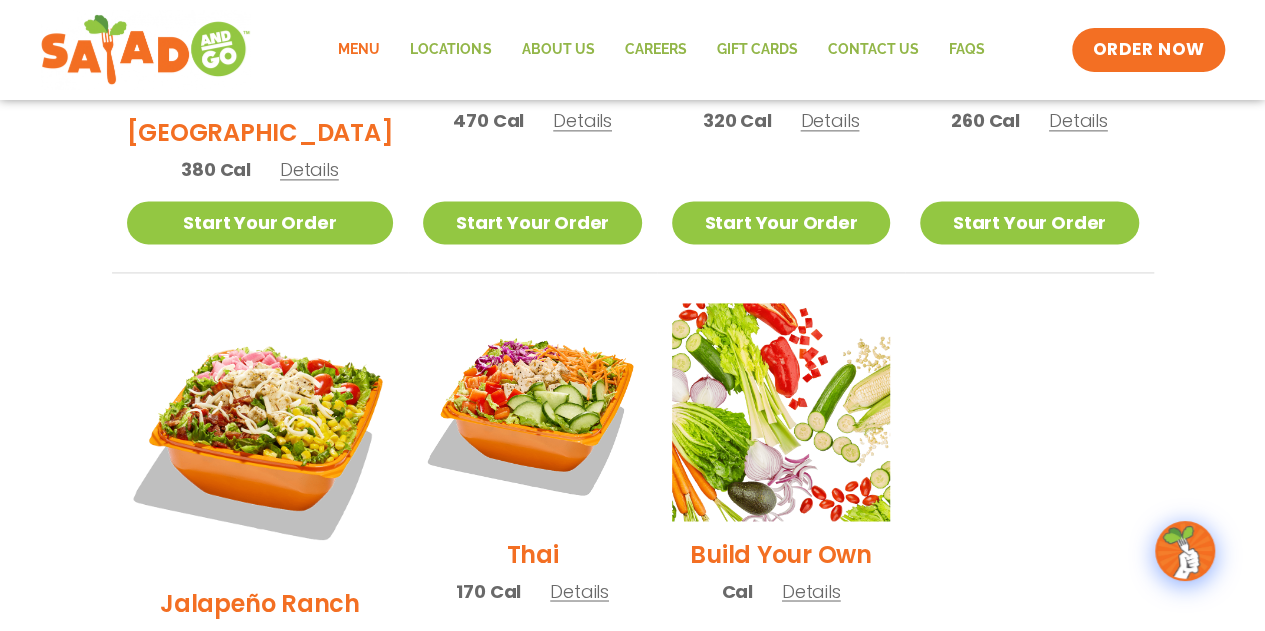 click on "Details" at bounding box center [308, 639] 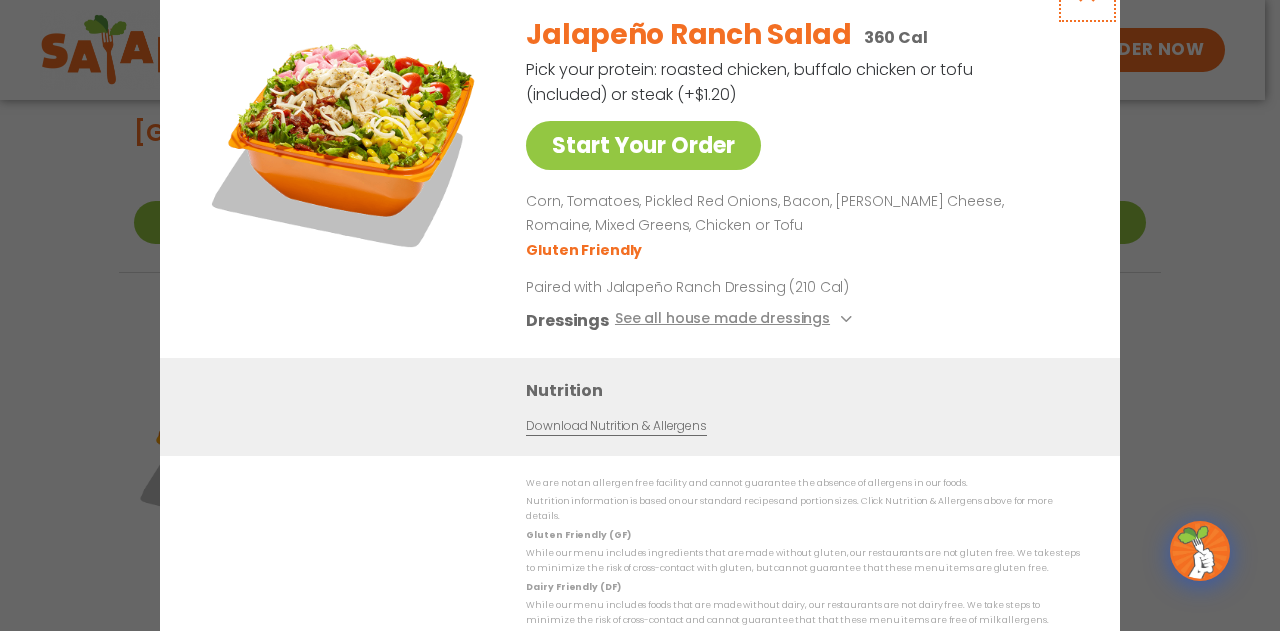 click at bounding box center (1087, -8) 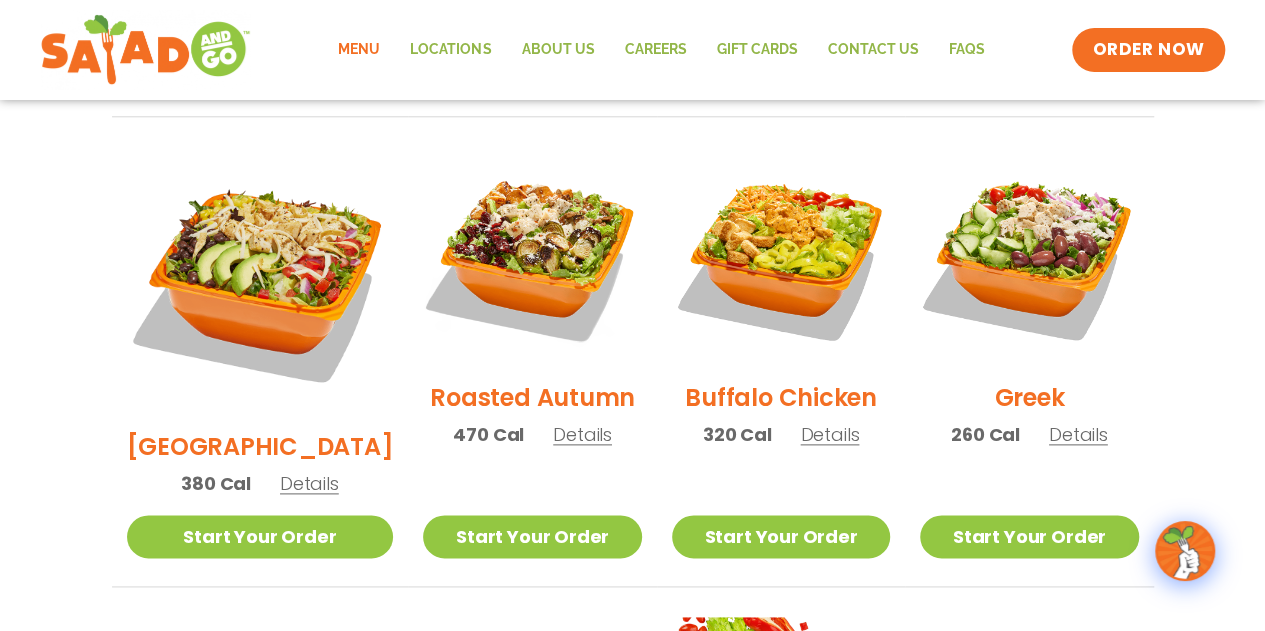 scroll, scrollTop: 1020, scrollLeft: 0, axis: vertical 